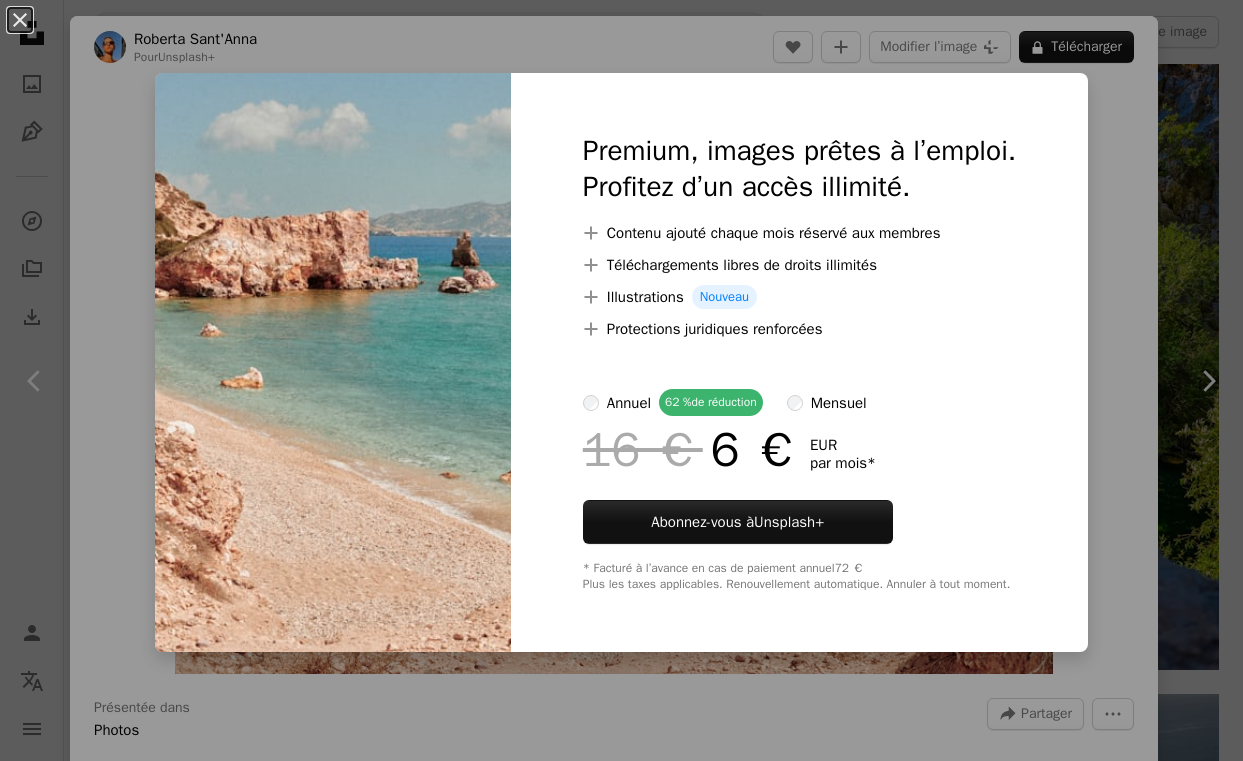 scroll, scrollTop: 6885, scrollLeft: 0, axis: vertical 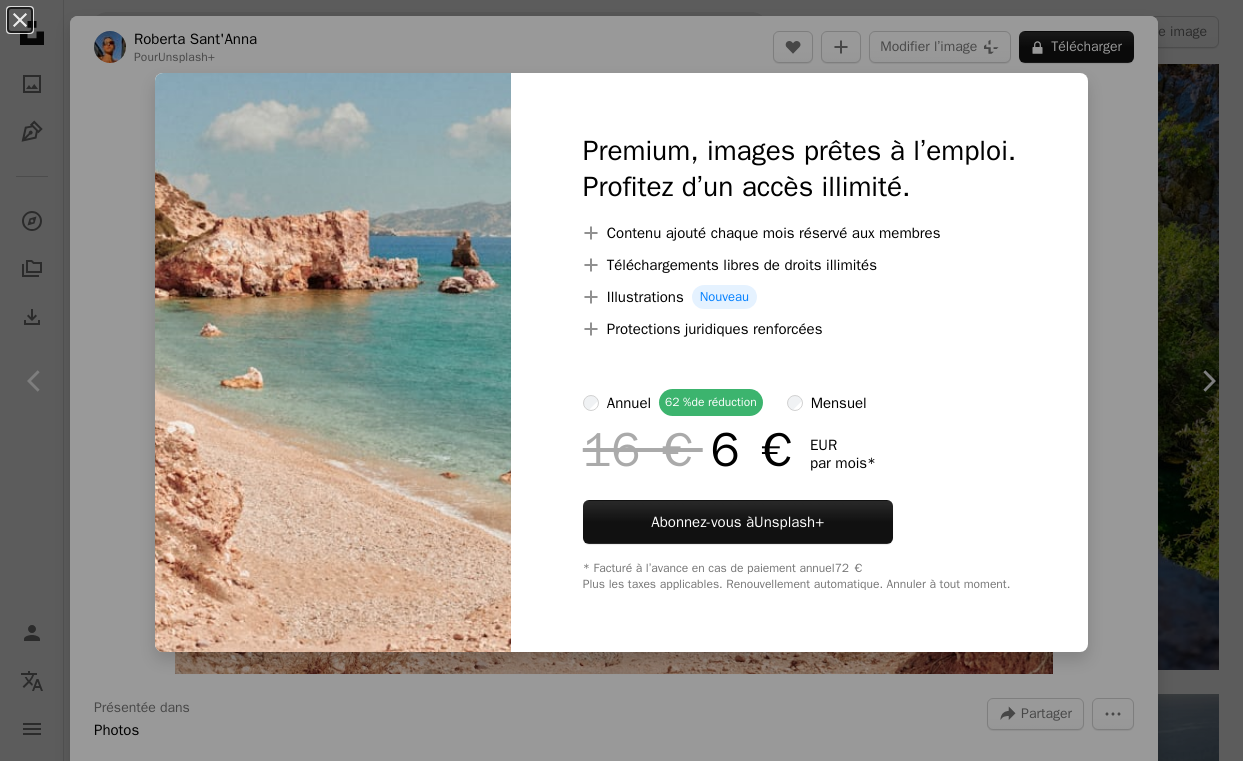click on "An X shape" at bounding box center (20, 20) 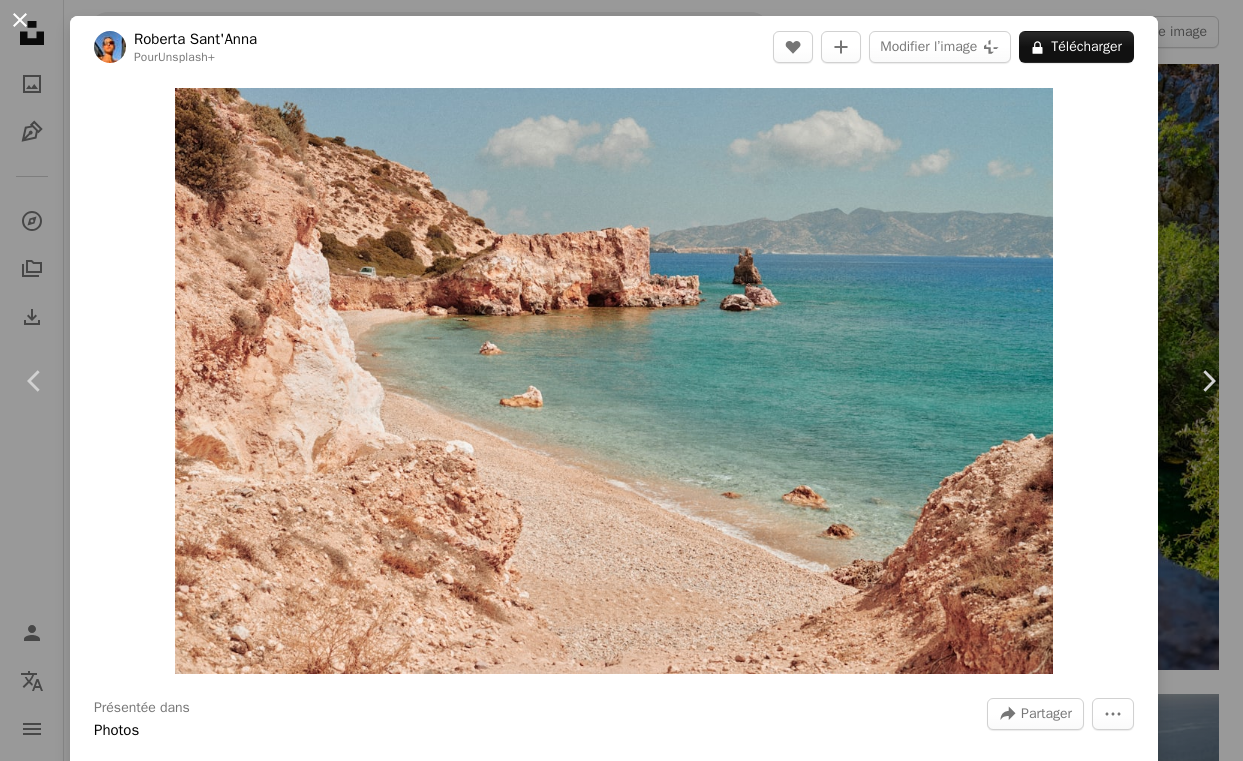 click on "An X shape" at bounding box center [20, 20] 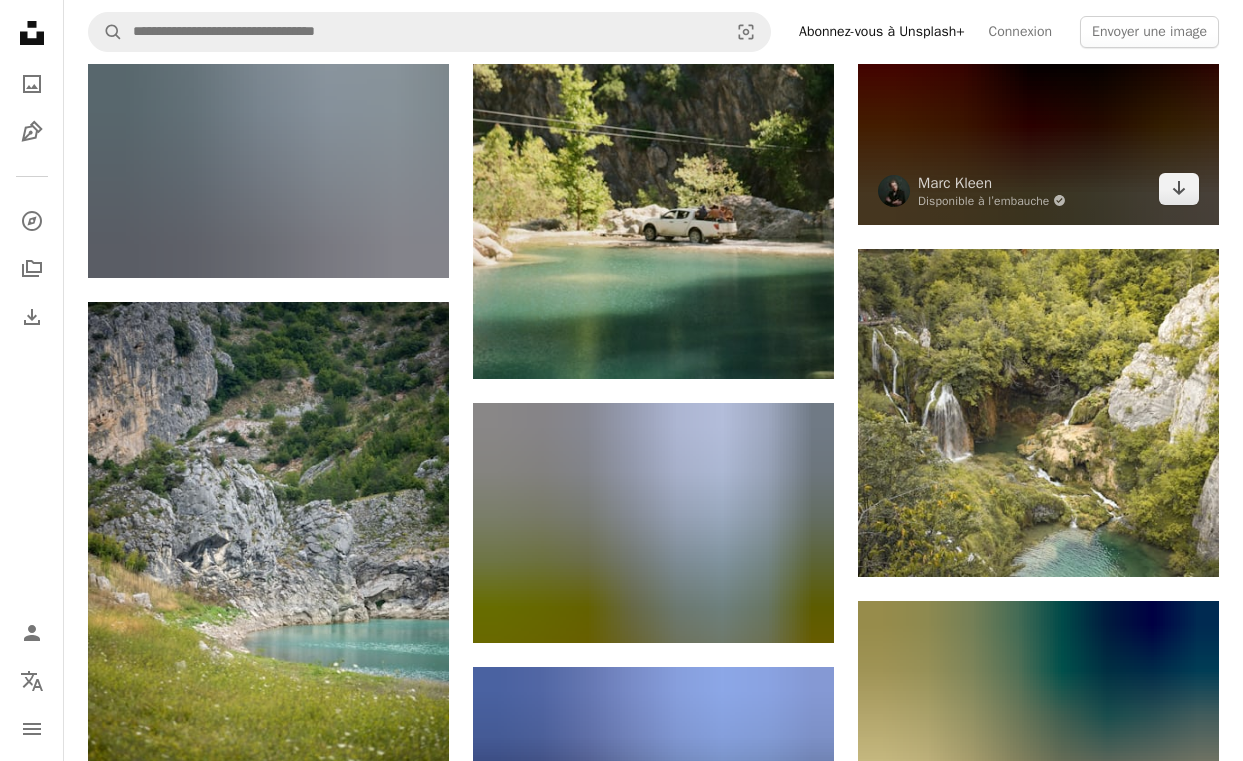scroll, scrollTop: 11201, scrollLeft: 0, axis: vertical 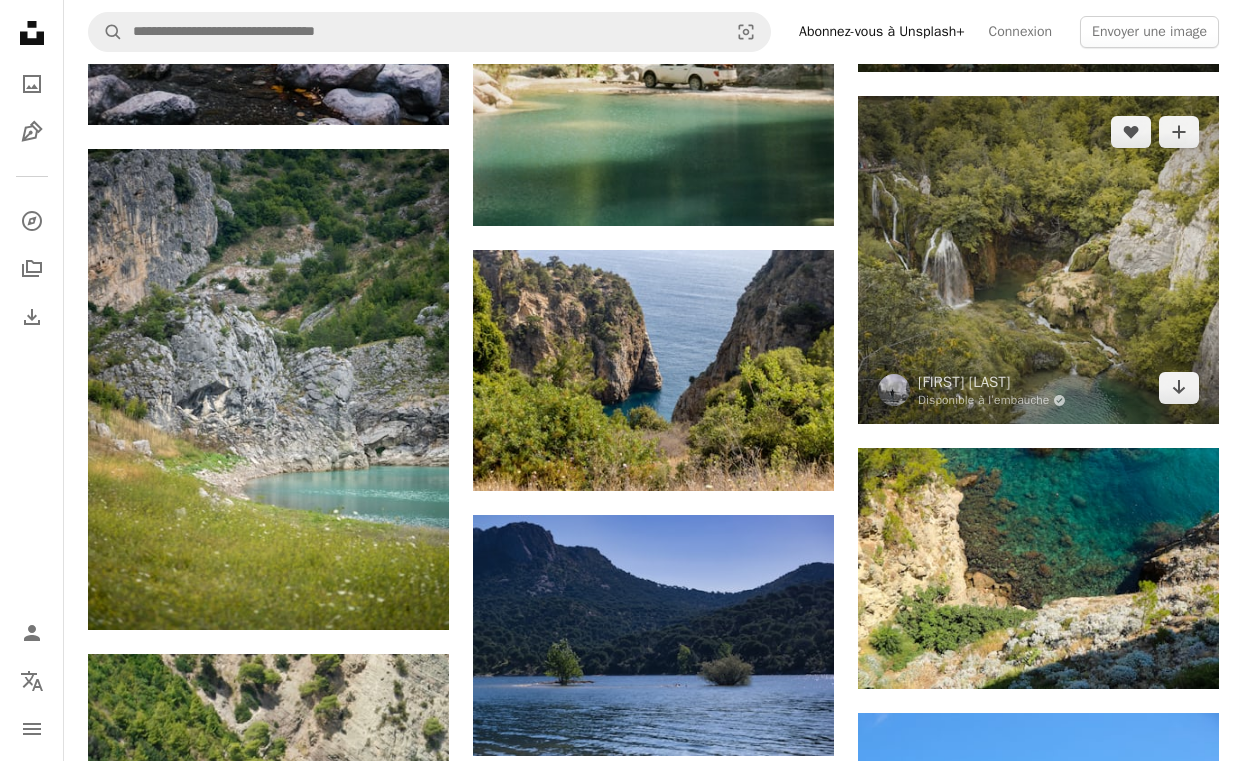 click at bounding box center (1038, 260) 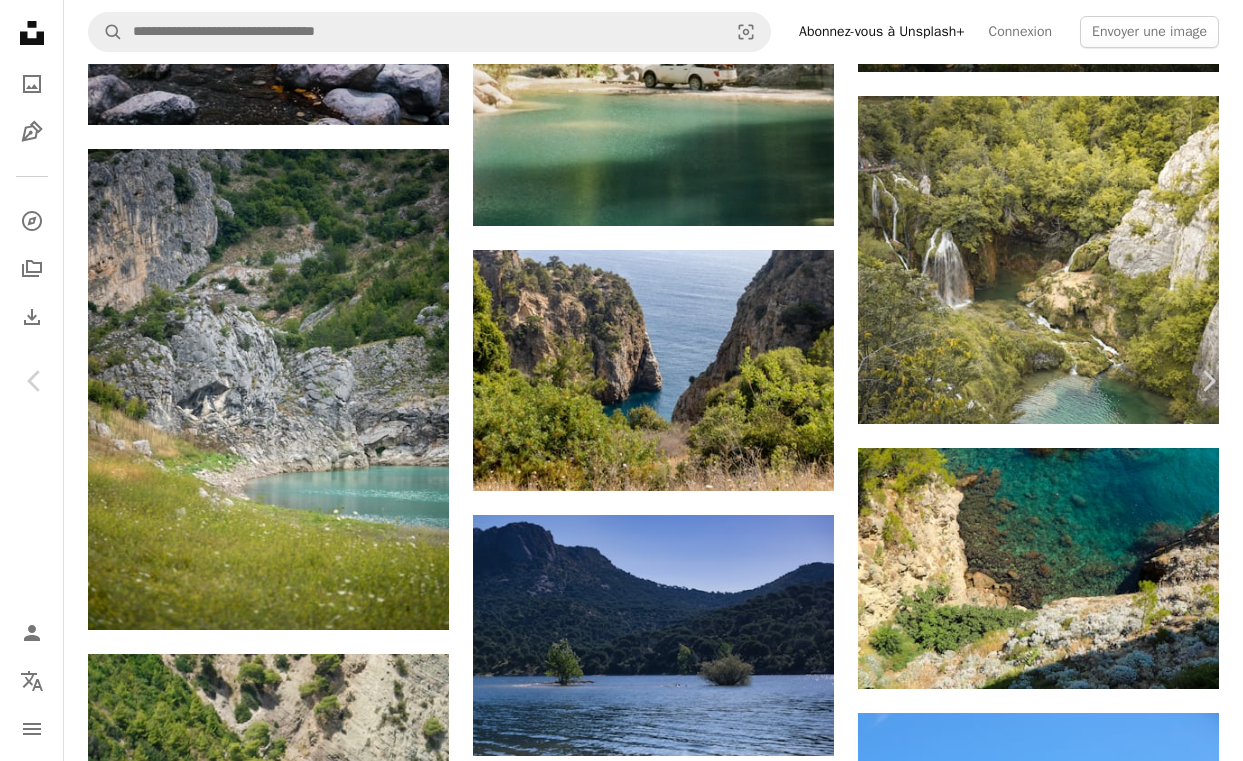 click on "Télécharger gratuitement" at bounding box center (1011, 3865) 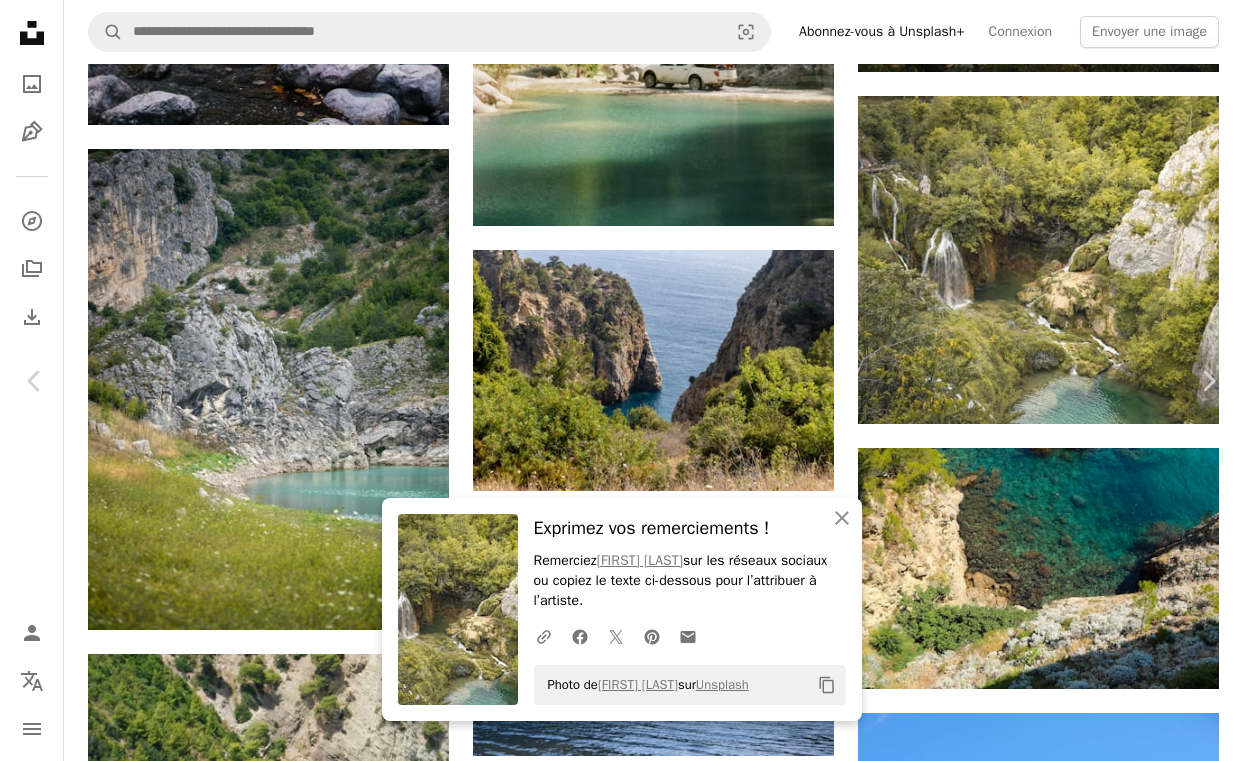 click on "An X shape" at bounding box center [20, 20] 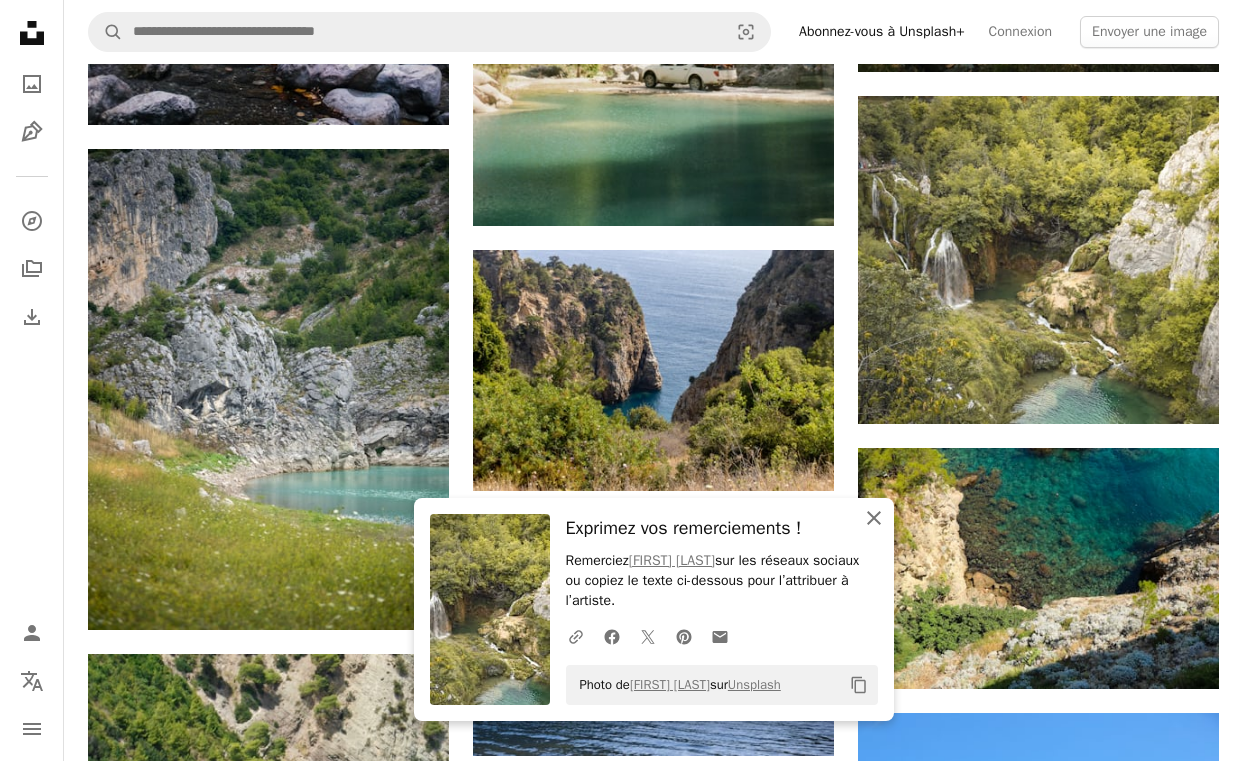 click 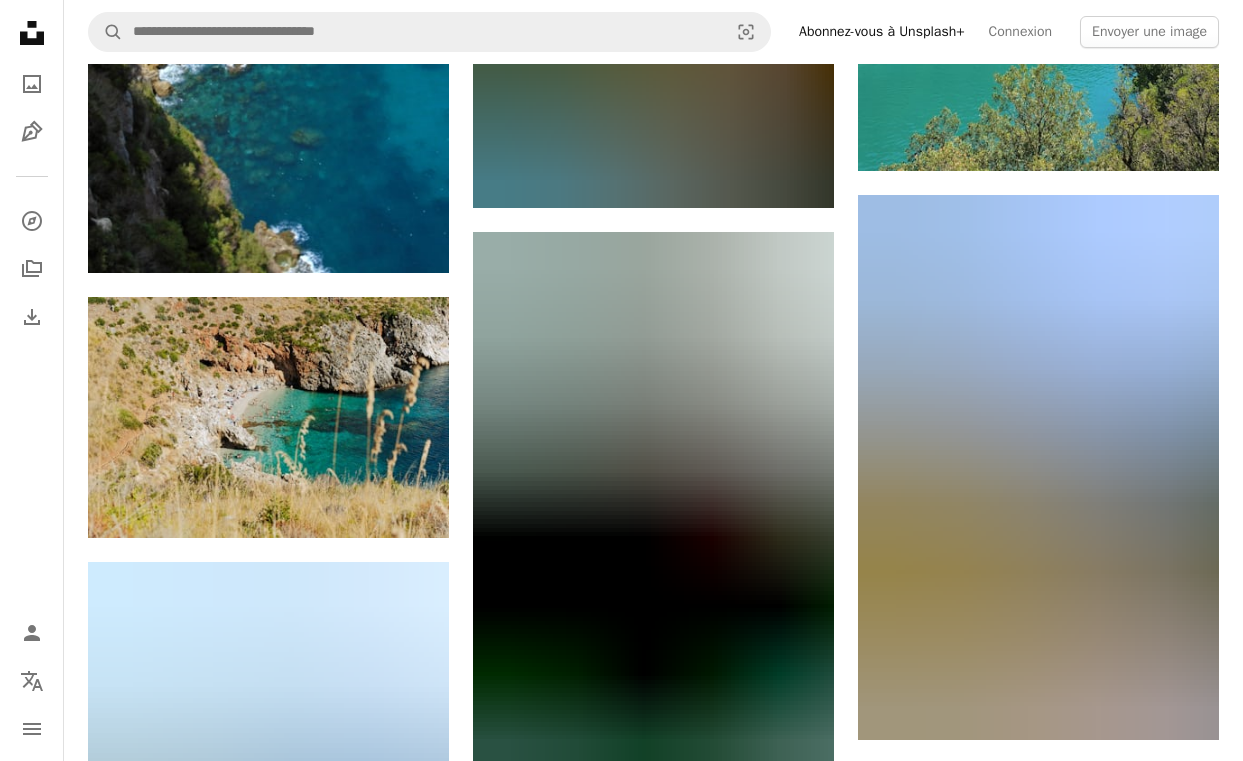 scroll, scrollTop: 12329, scrollLeft: 0, axis: vertical 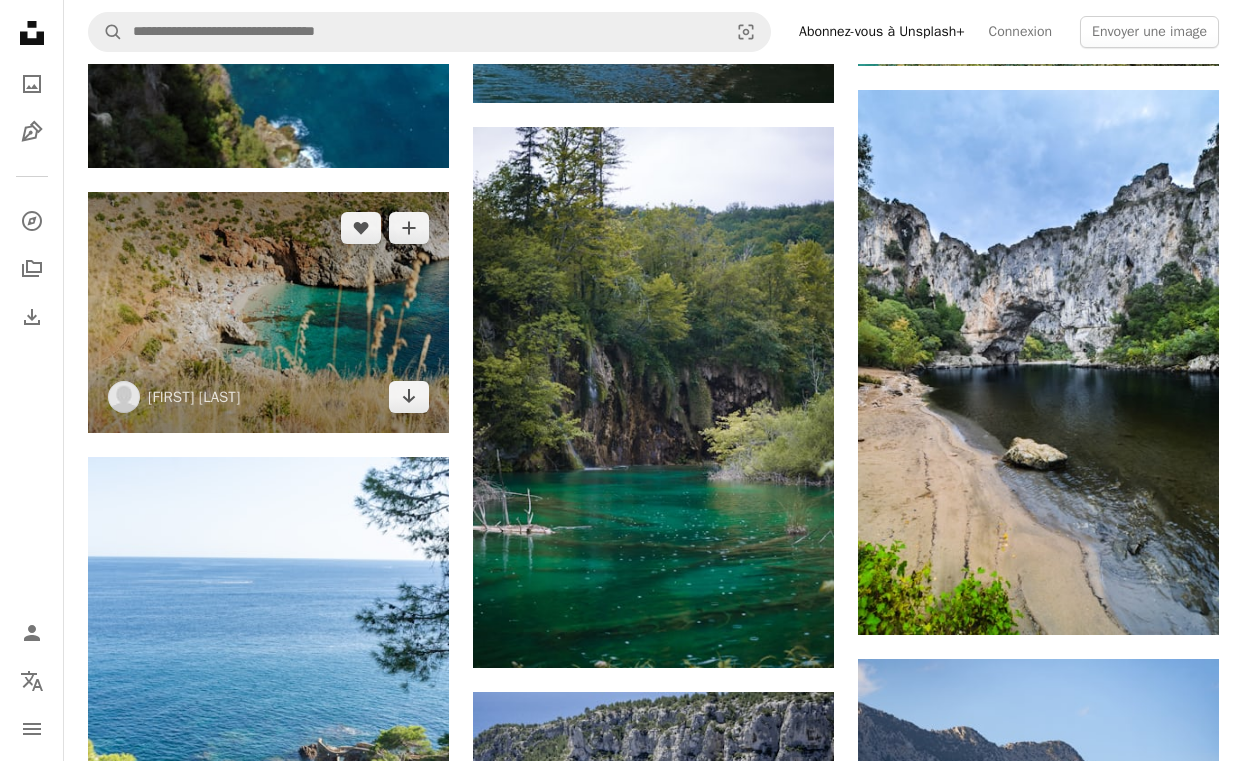 click at bounding box center [268, 312] 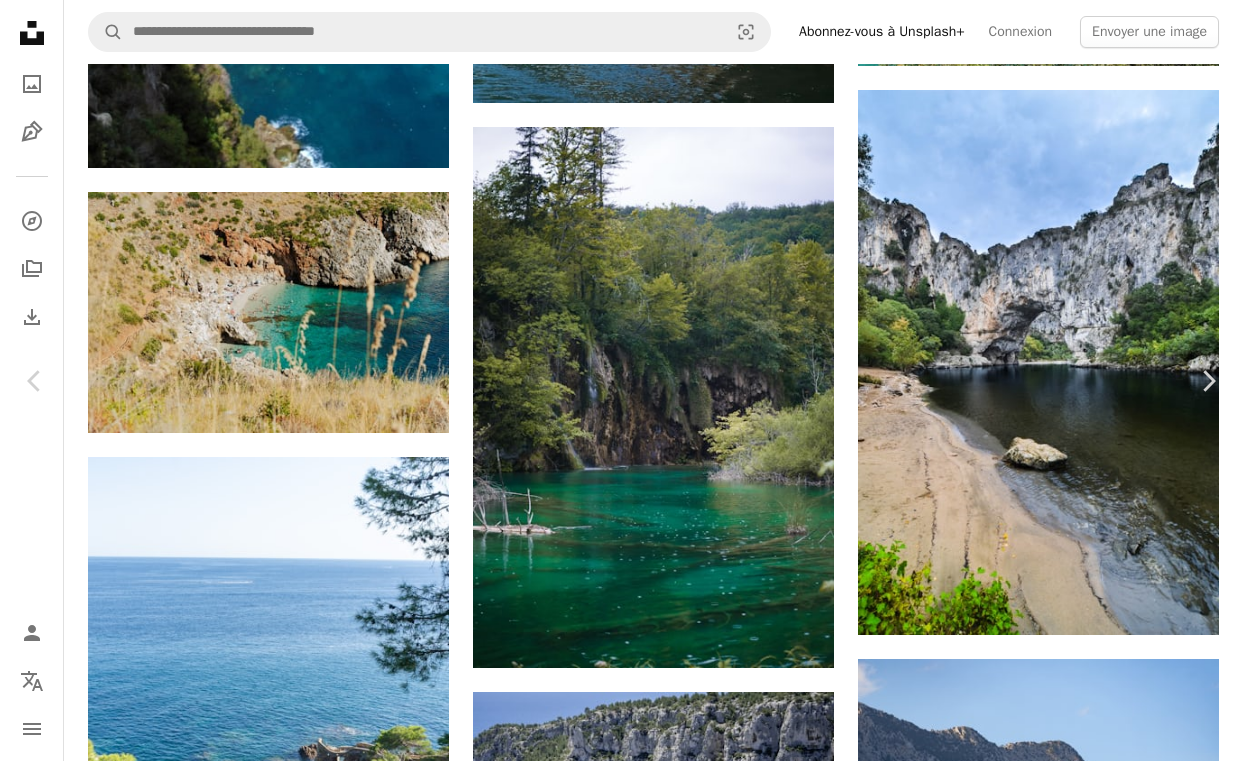 click on "Télécharger gratuitement" at bounding box center [1011, 2738] 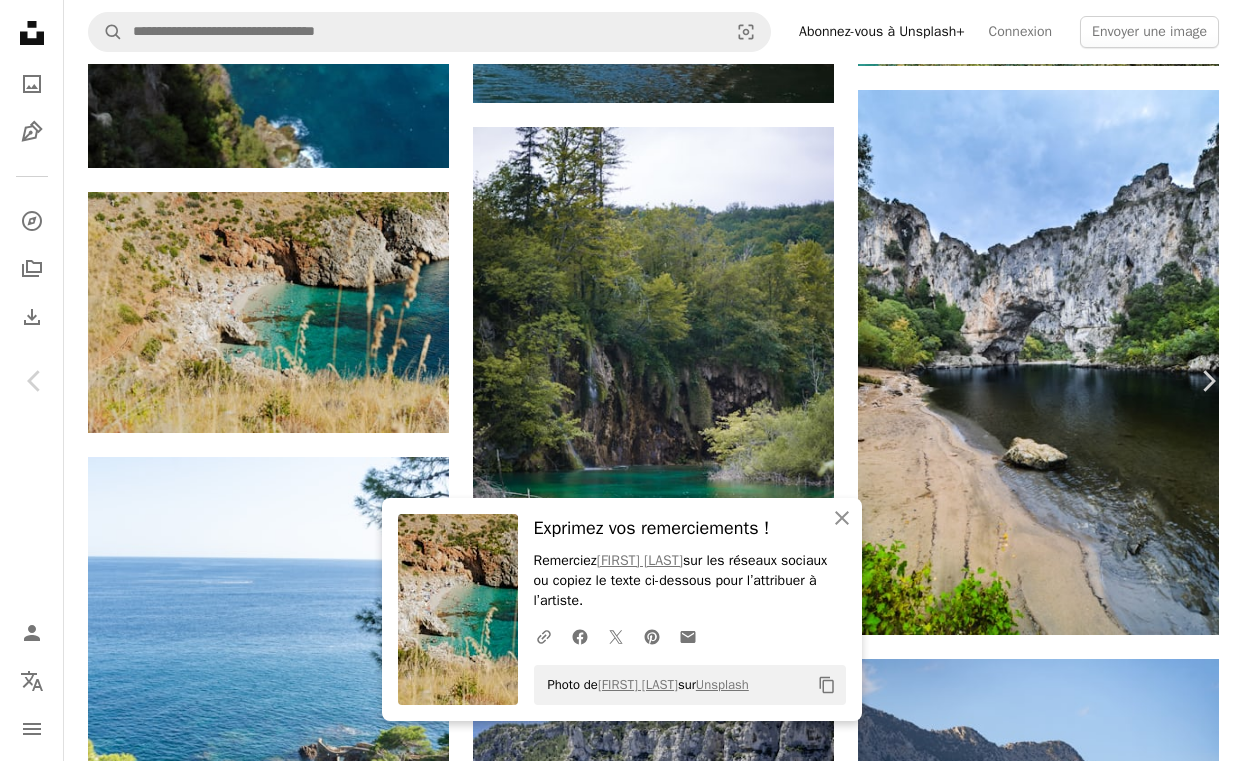 click on "An X shape" at bounding box center (20, 20) 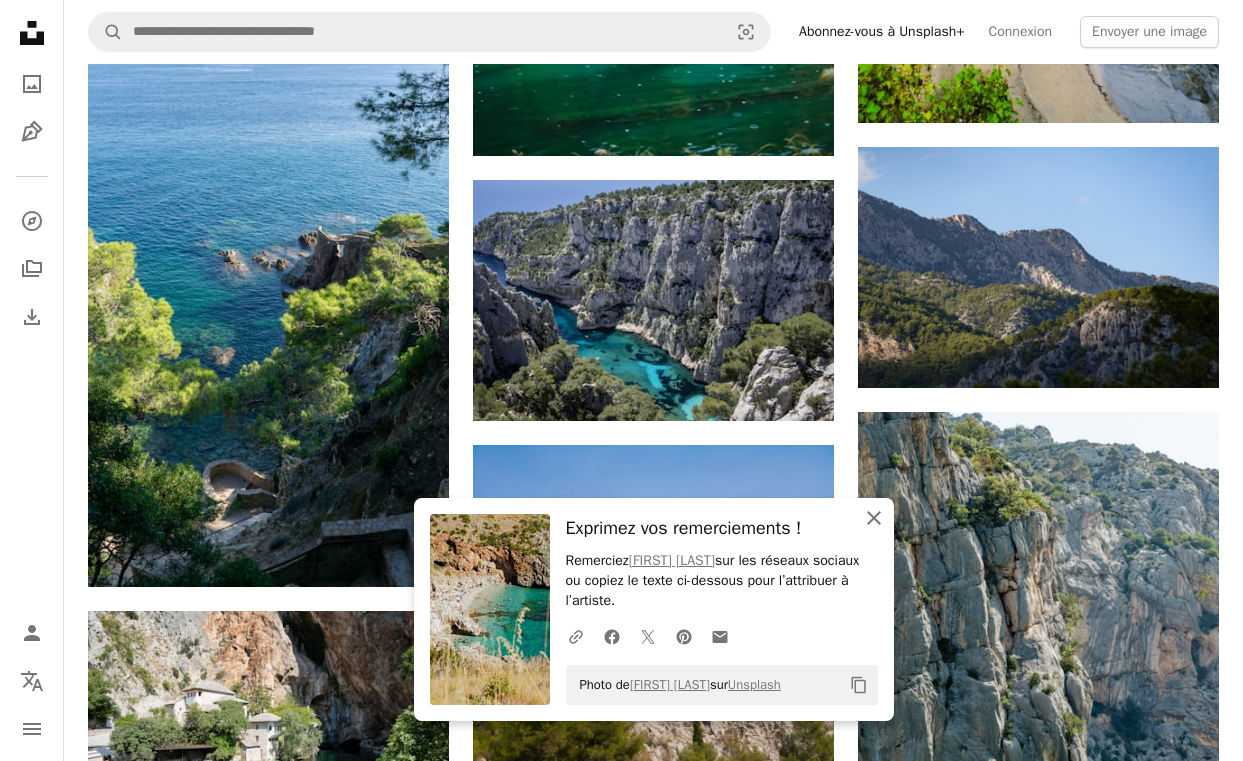 click on "An X shape" 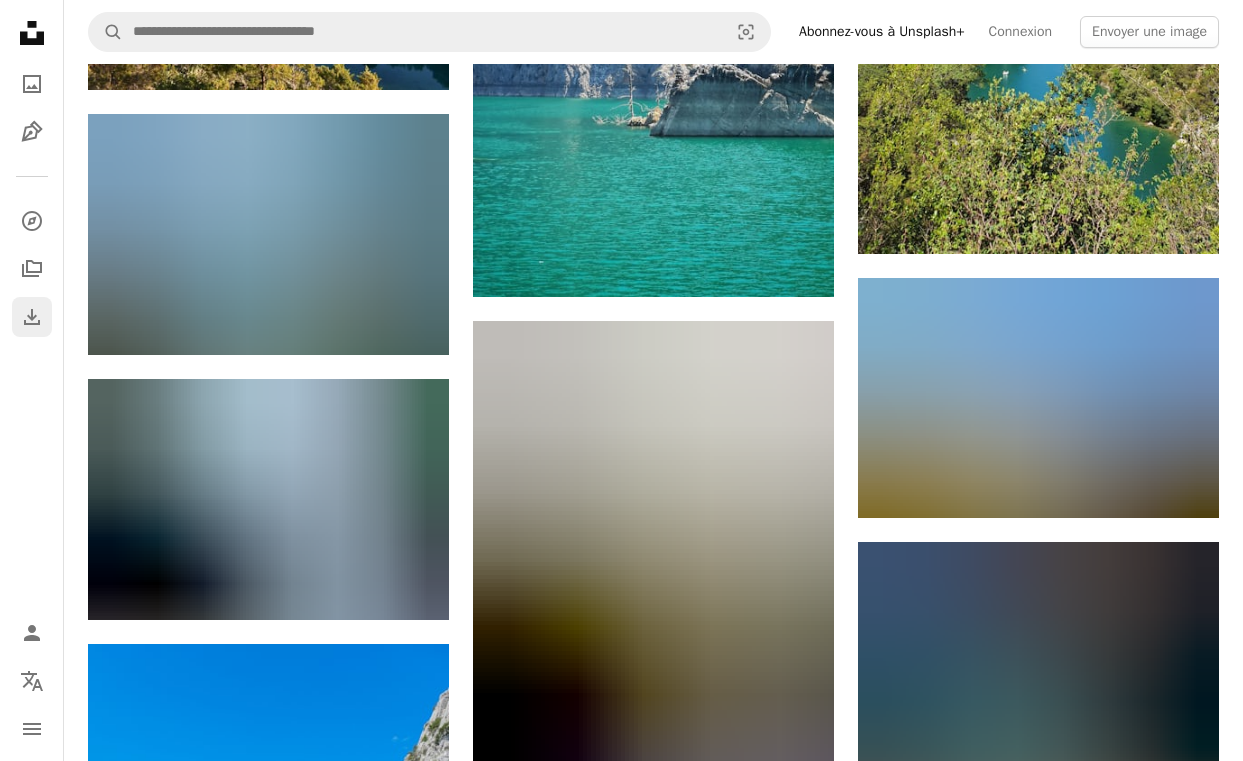 scroll, scrollTop: 15753, scrollLeft: 0, axis: vertical 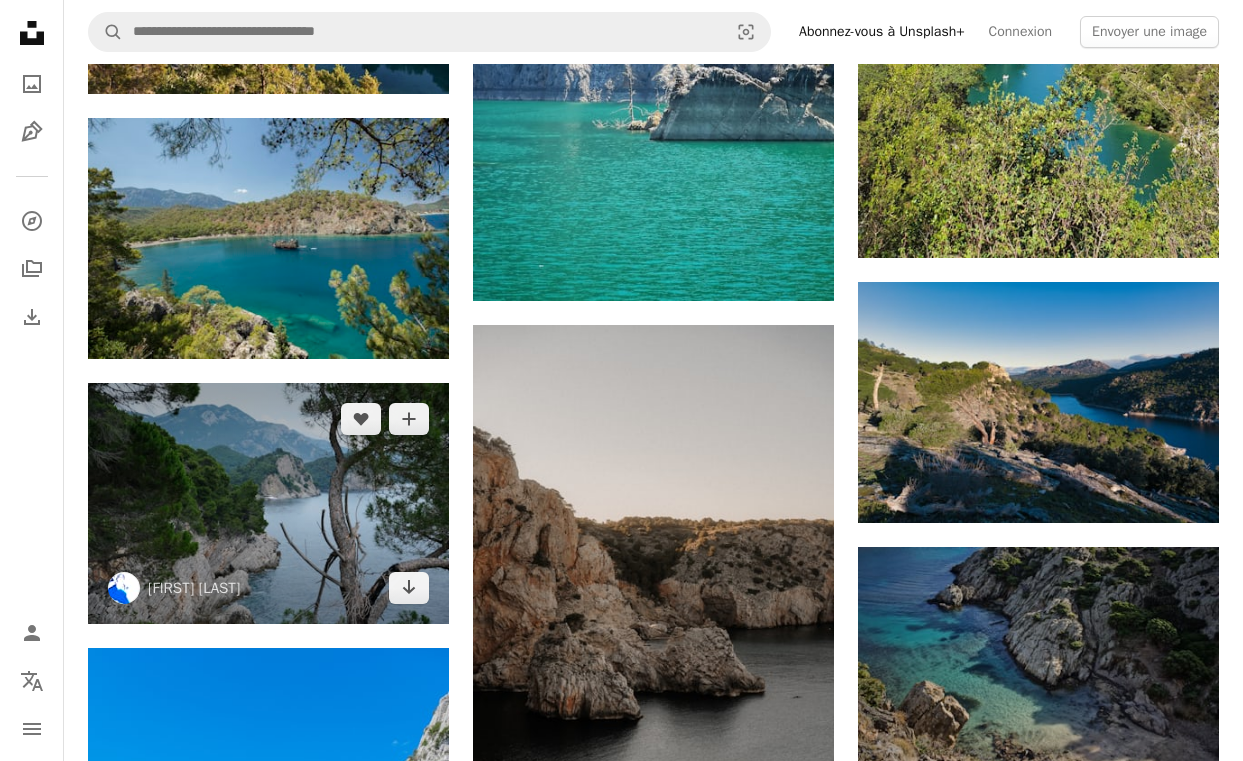 click at bounding box center (268, 503) 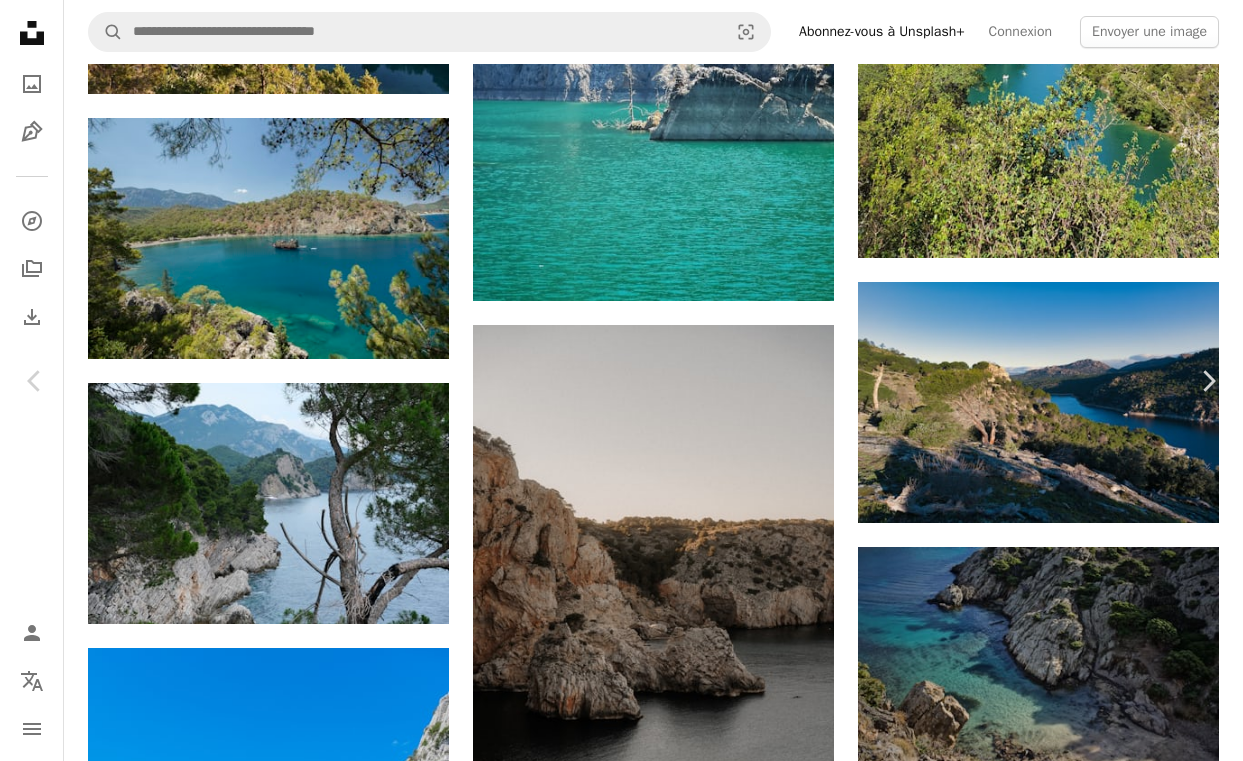 click on "Télécharger gratuitement" at bounding box center [1011, 1956] 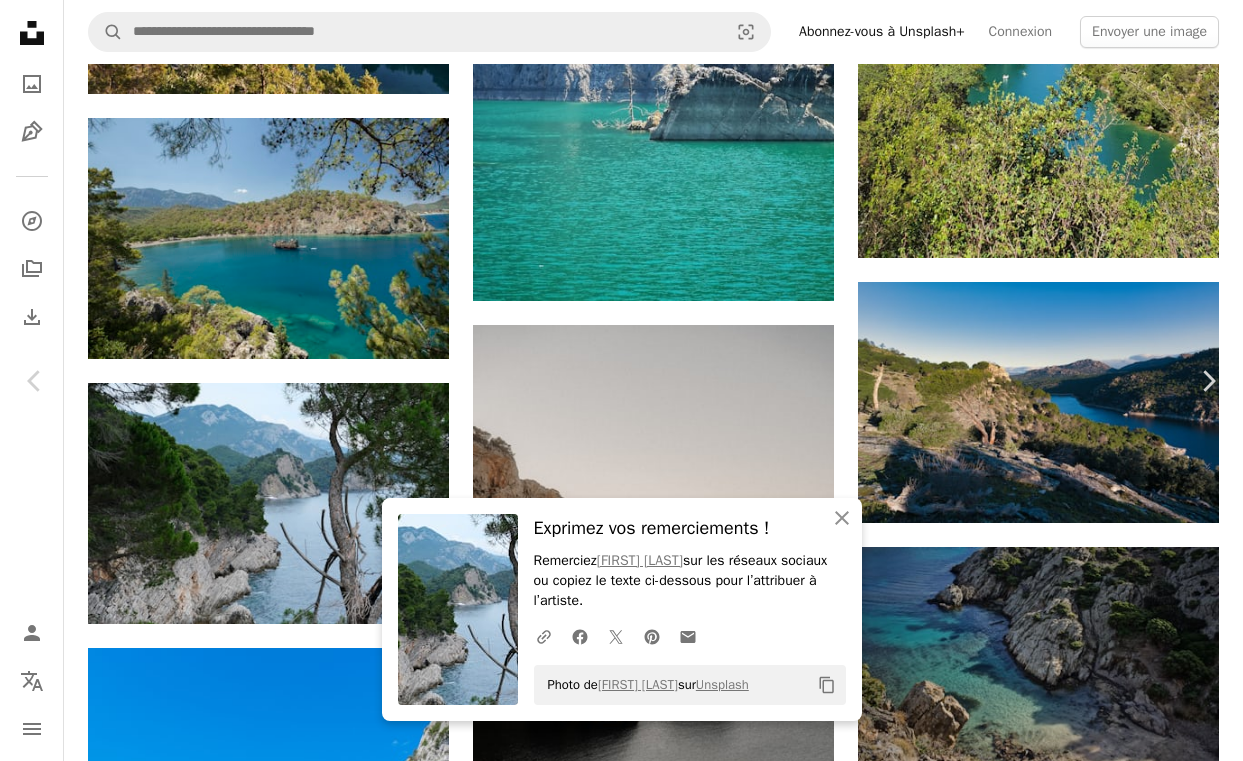 drag, startPoint x: 18, startPoint y: 20, endPoint x: 26, endPoint y: 33, distance: 15.264338 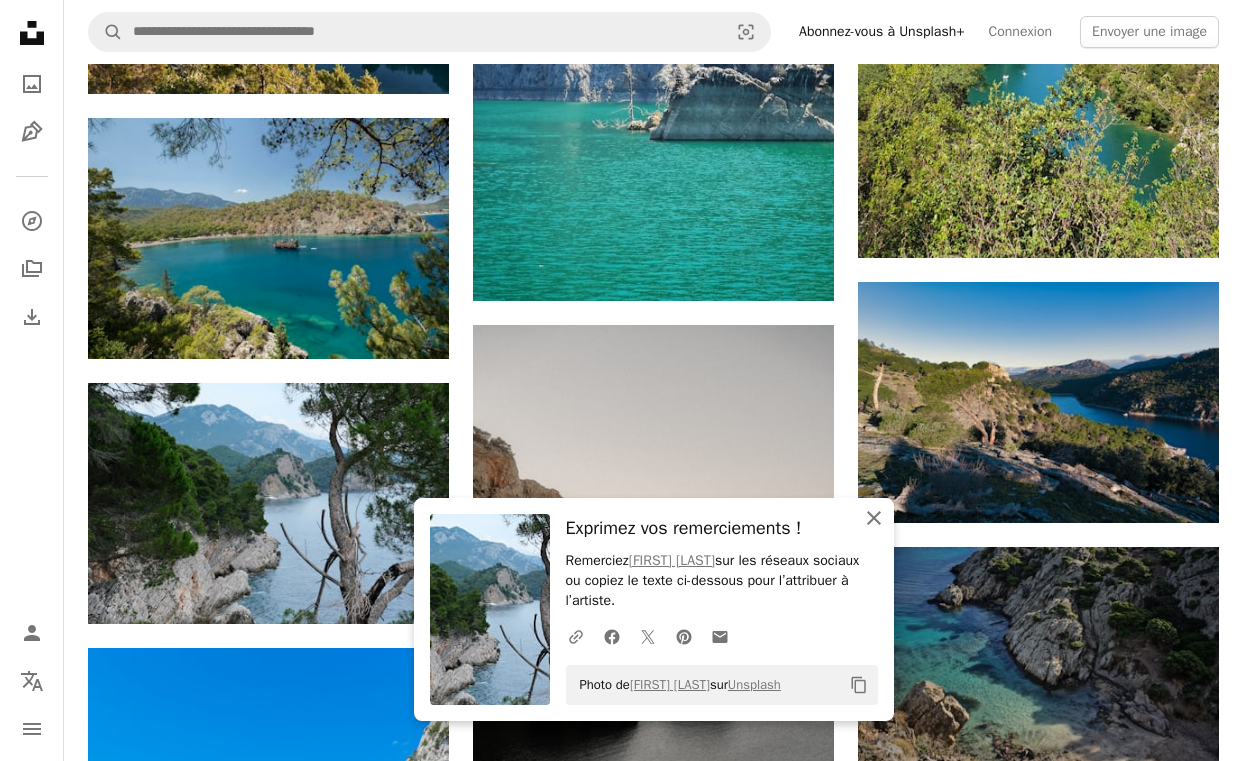 click 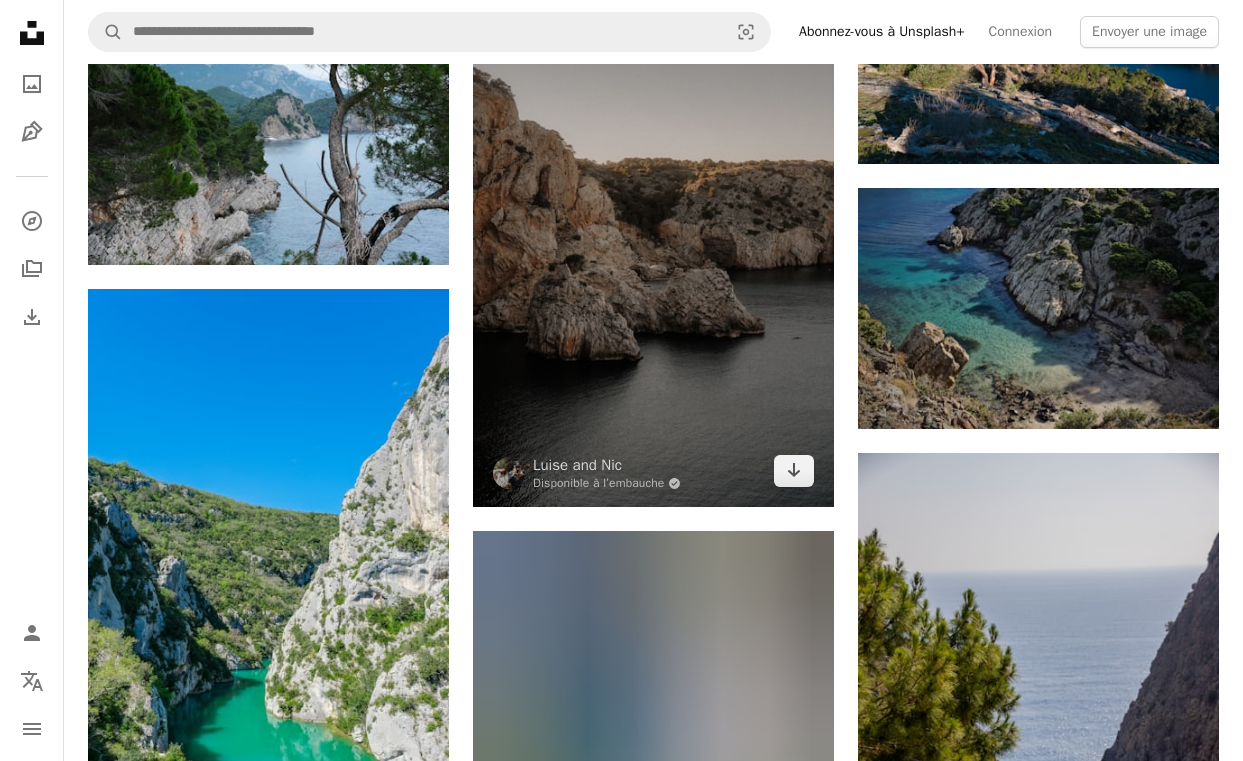 scroll, scrollTop: 15906, scrollLeft: 0, axis: vertical 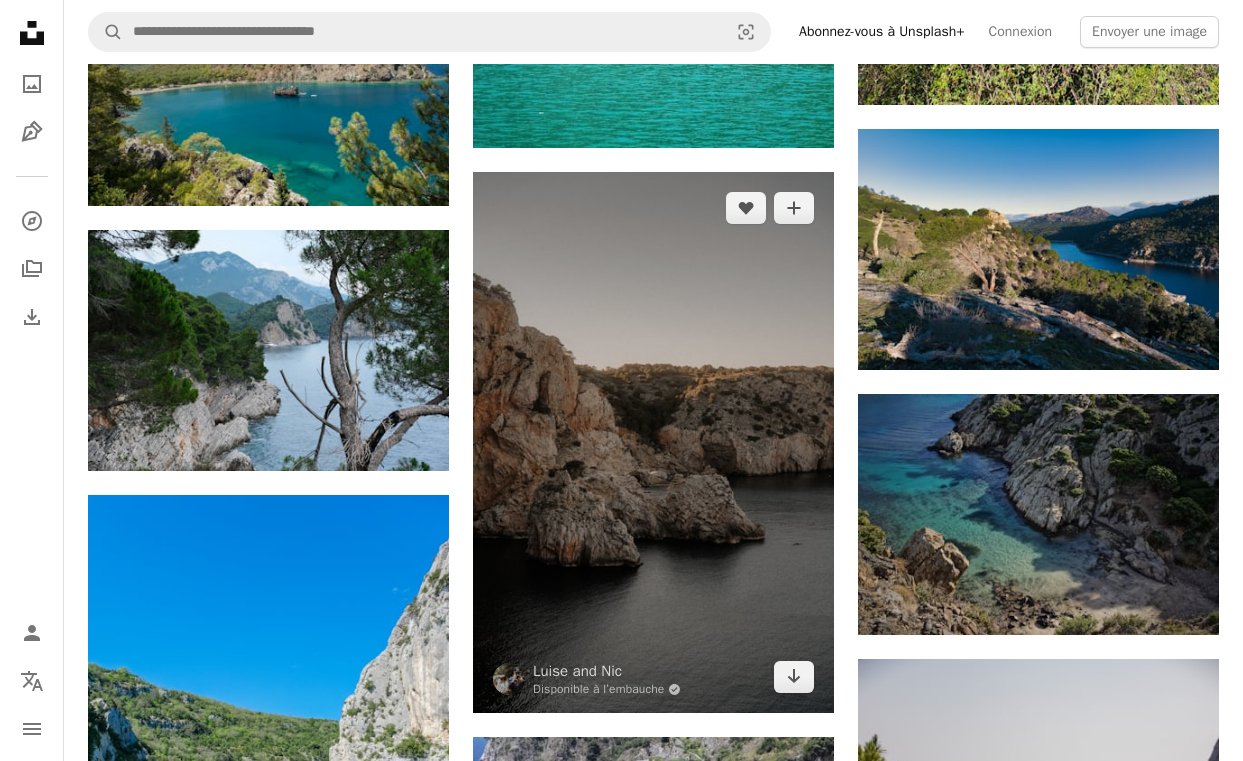 click at bounding box center (653, 443) 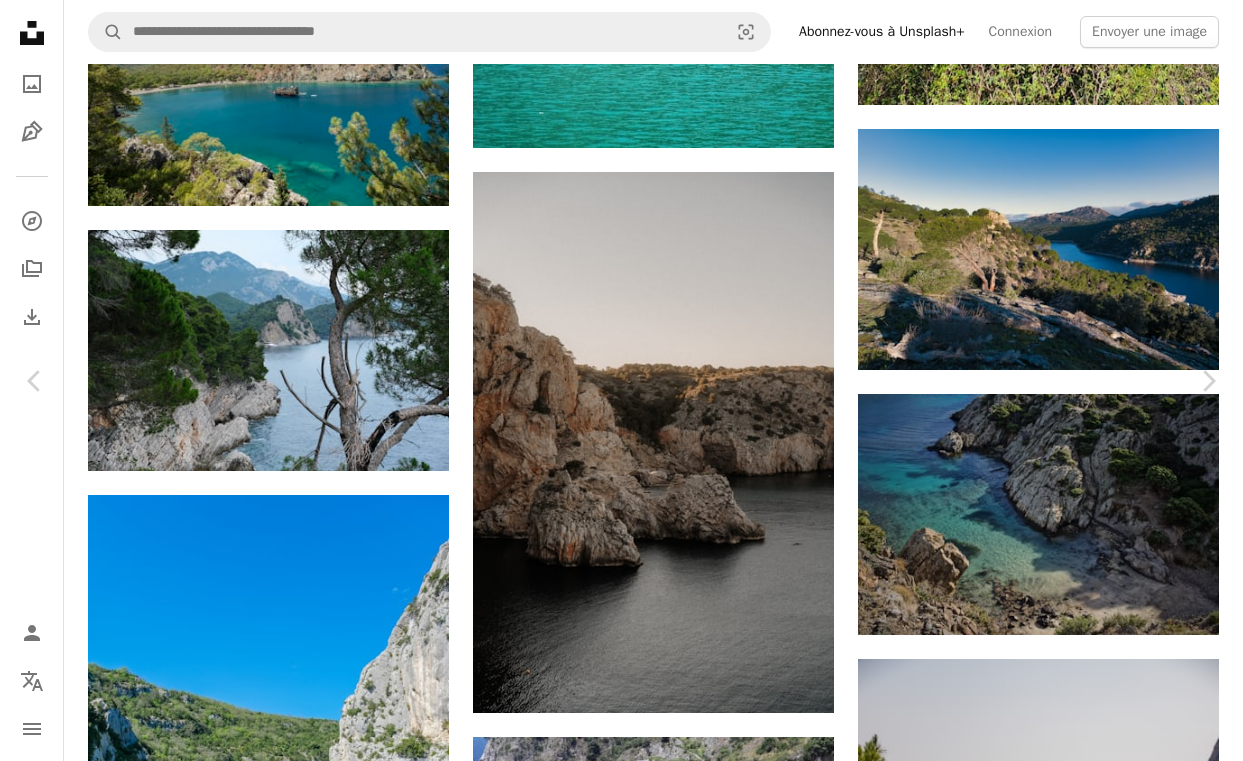 drag, startPoint x: 944, startPoint y: 46, endPoint x: 954, endPoint y: 54, distance: 12.806249 